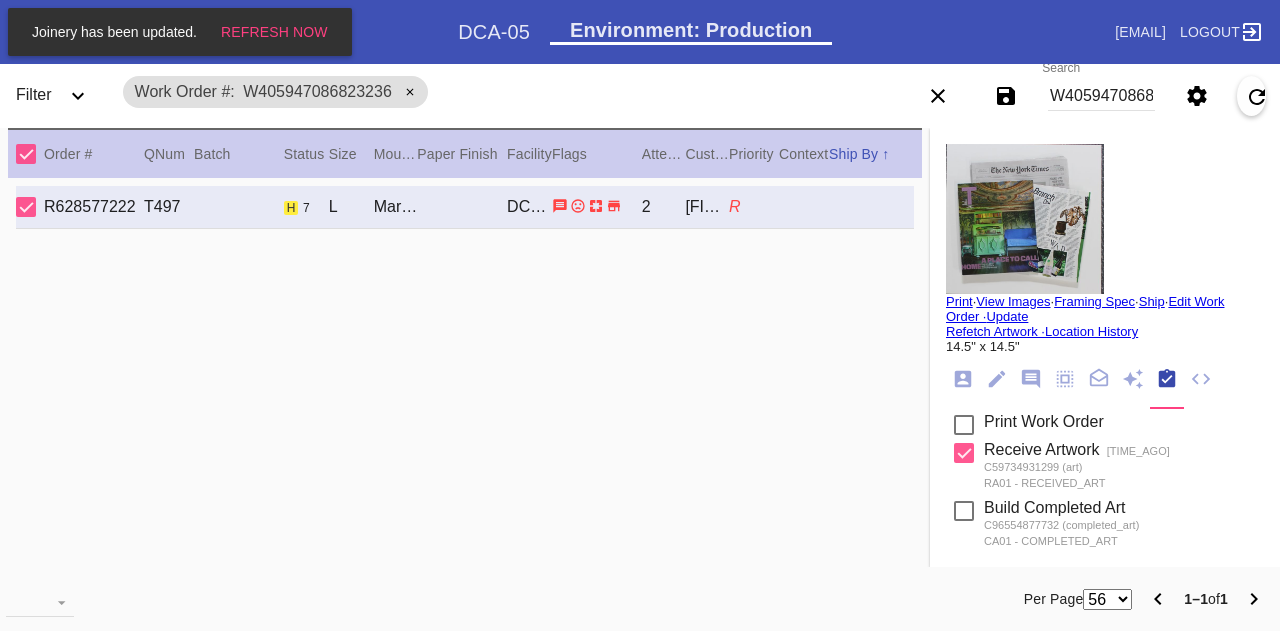 scroll, scrollTop: 0, scrollLeft: 0, axis: both 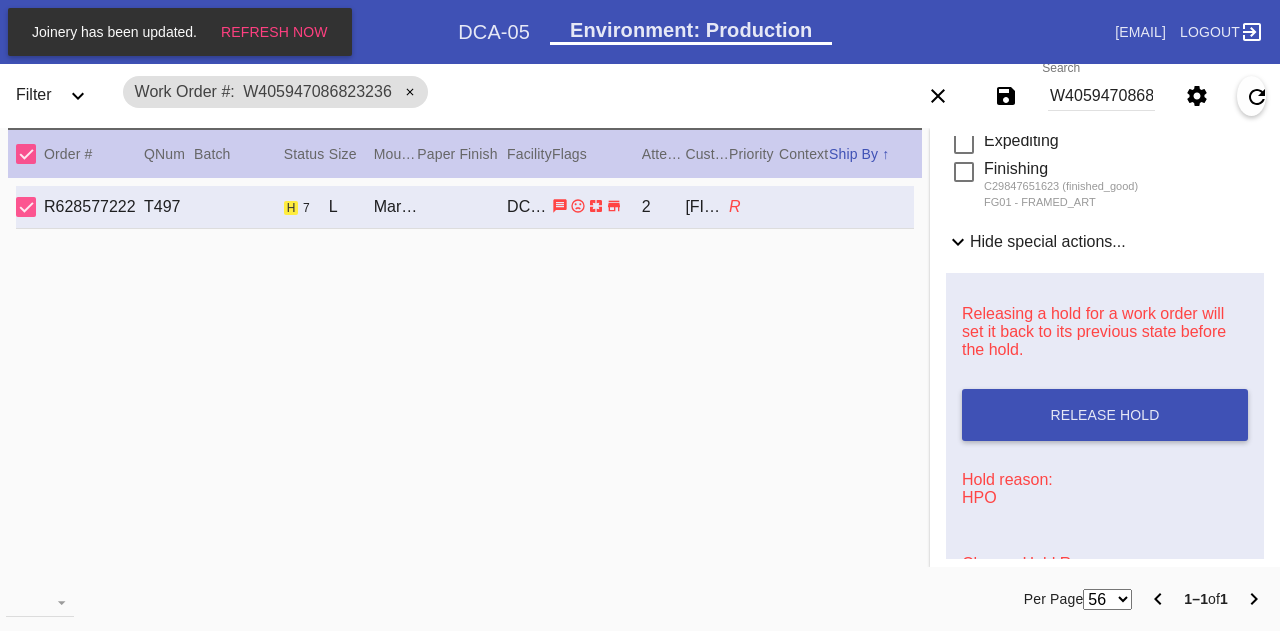 click on "W405947086823236" at bounding box center [1101, 96] 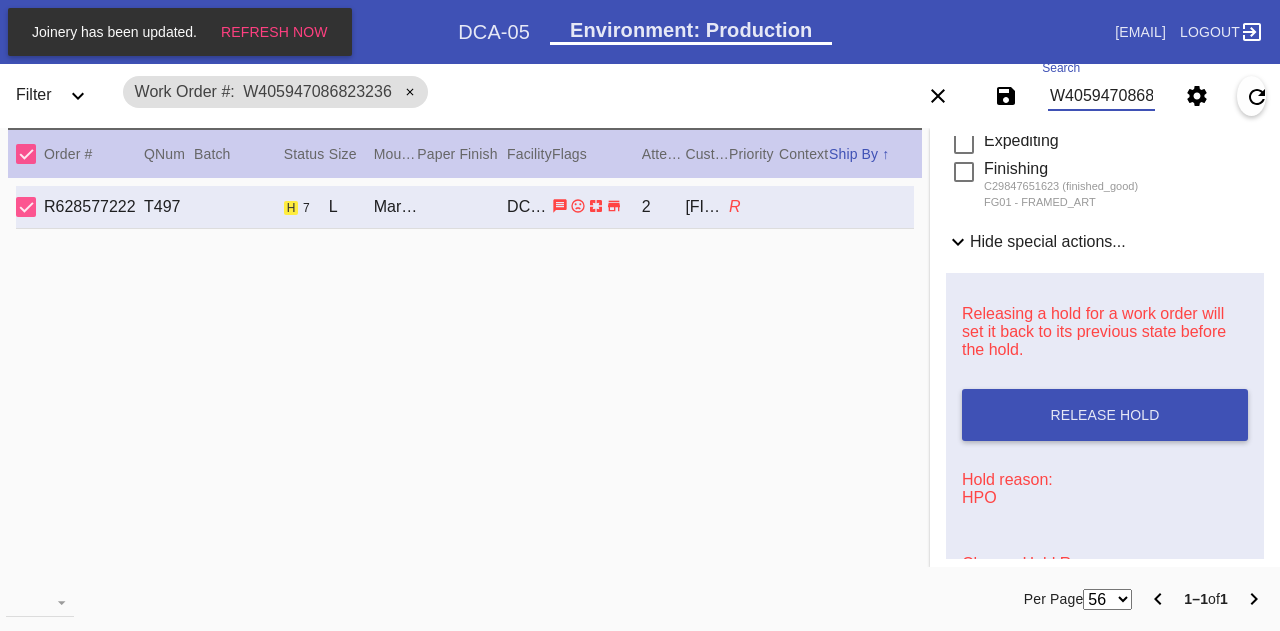 click on "W405947086823236" at bounding box center (1101, 96) 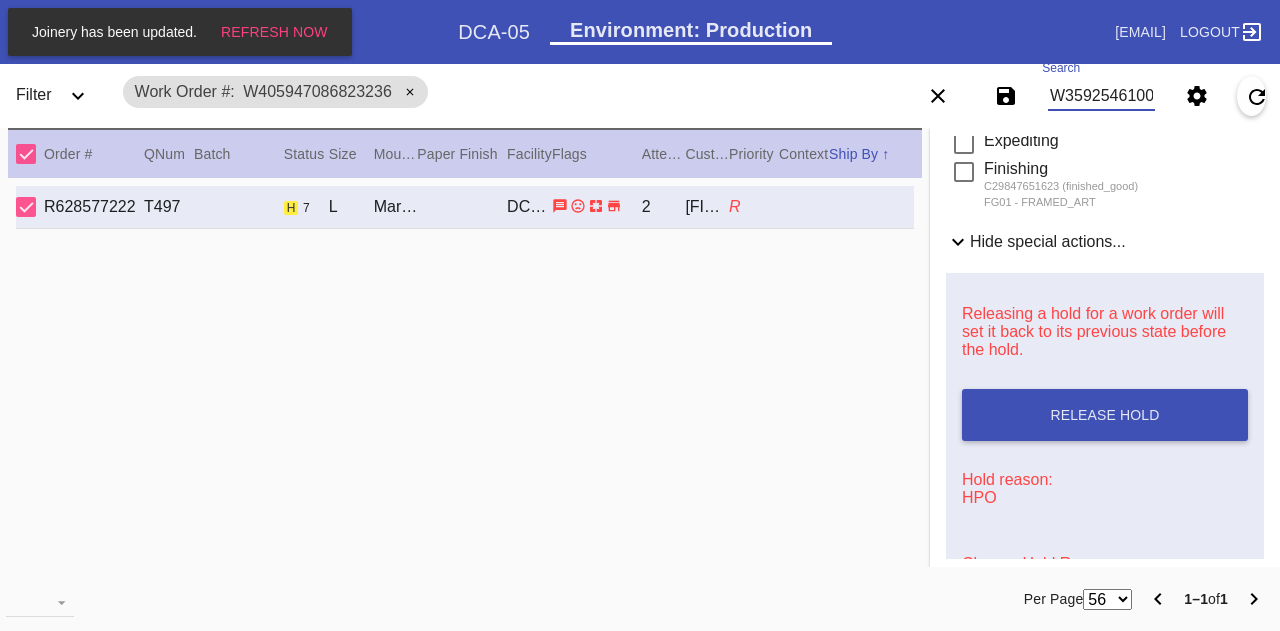 type on "W359254610042099" 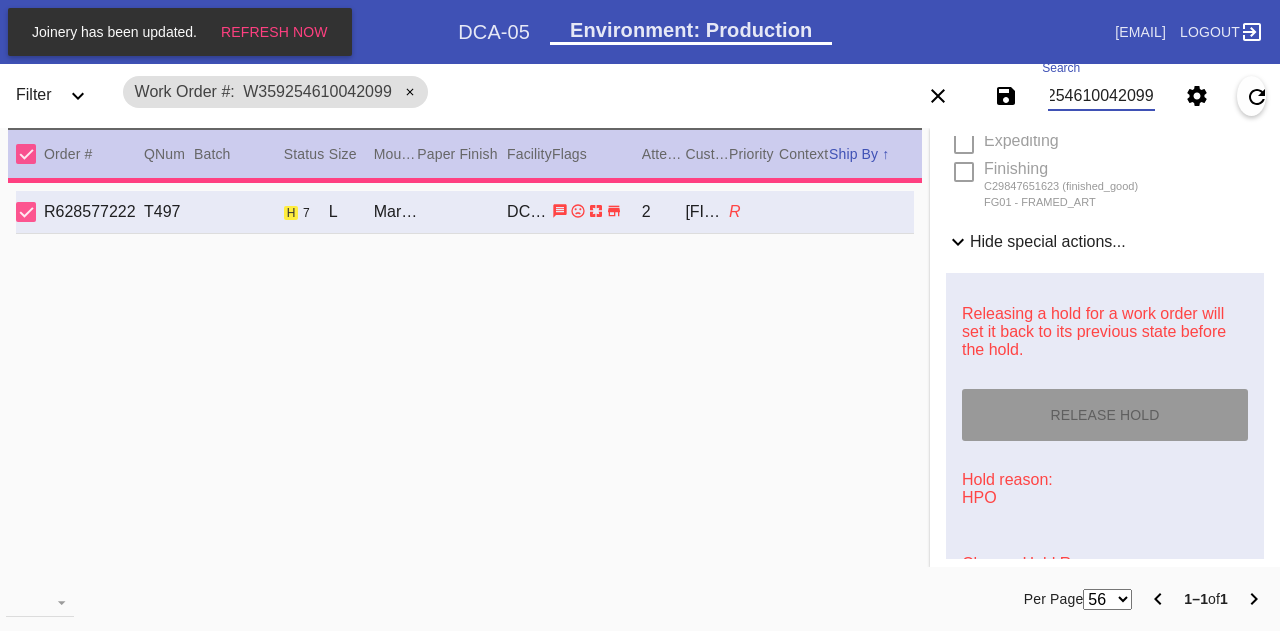 type on "2.5" 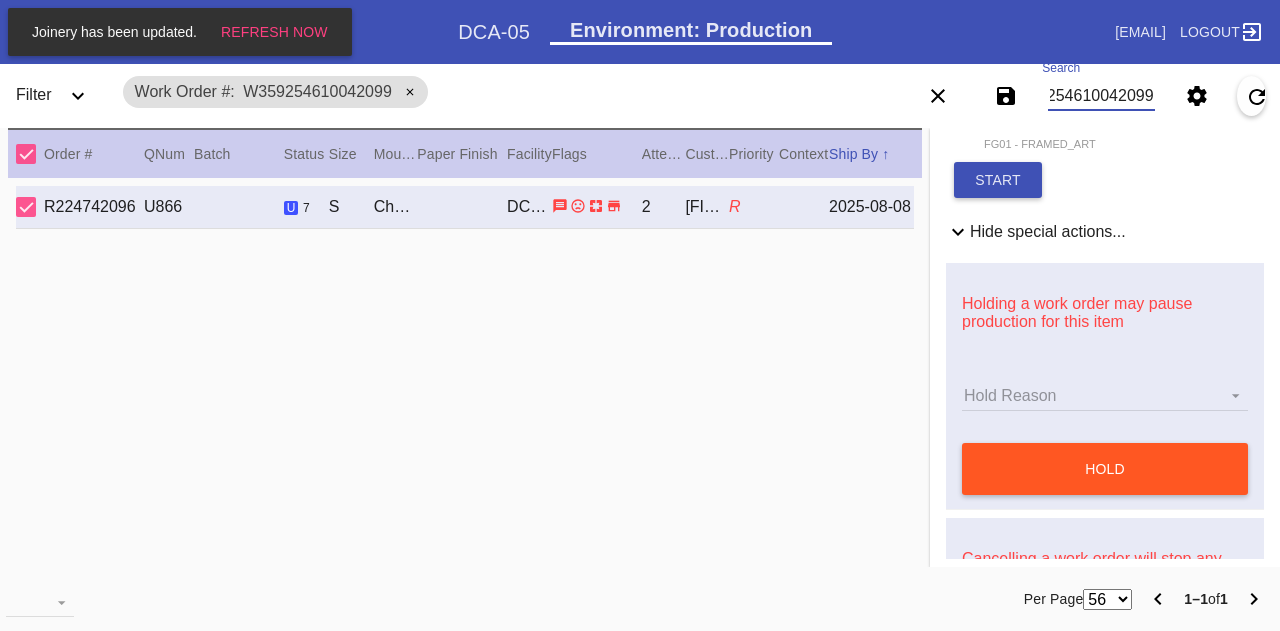 scroll, scrollTop: 0, scrollLeft: 0, axis: both 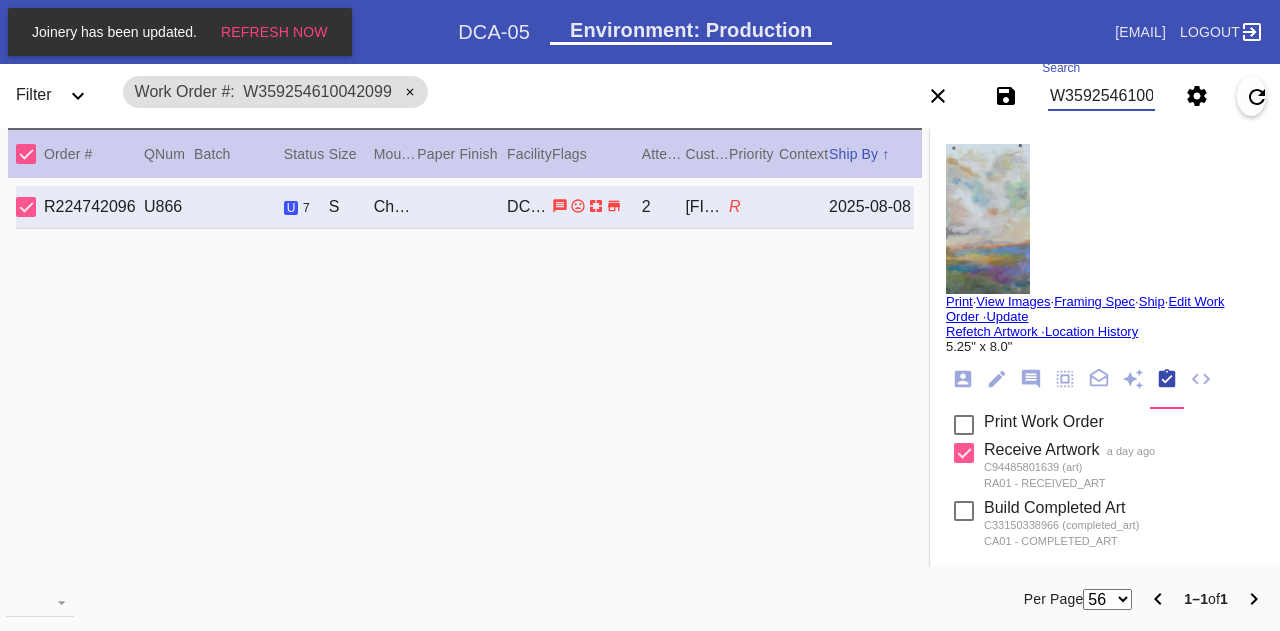 click 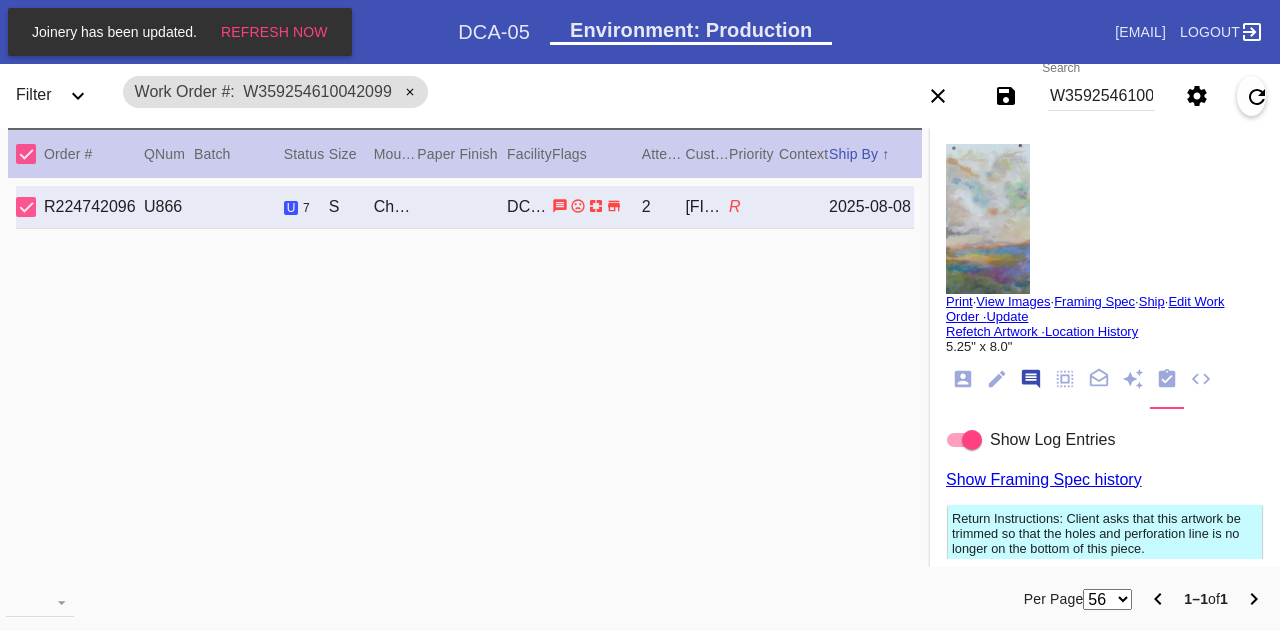 scroll, scrollTop: 122, scrollLeft: 0, axis: vertical 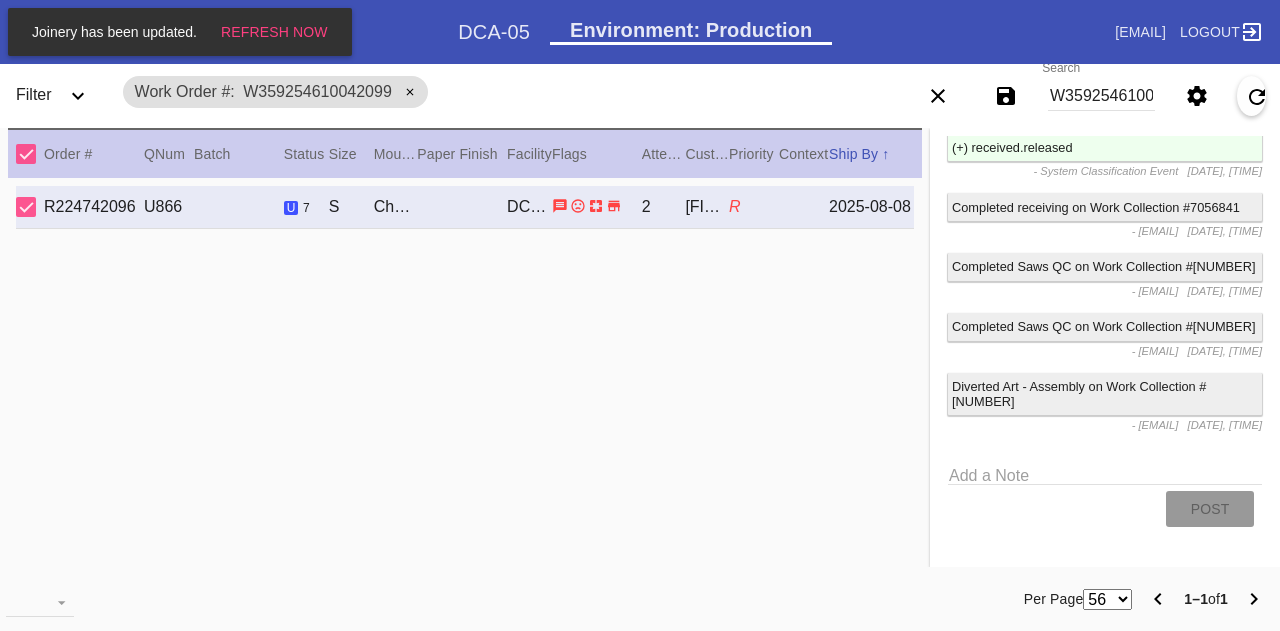 click on "Search W359254610042099" at bounding box center (1101, 96) 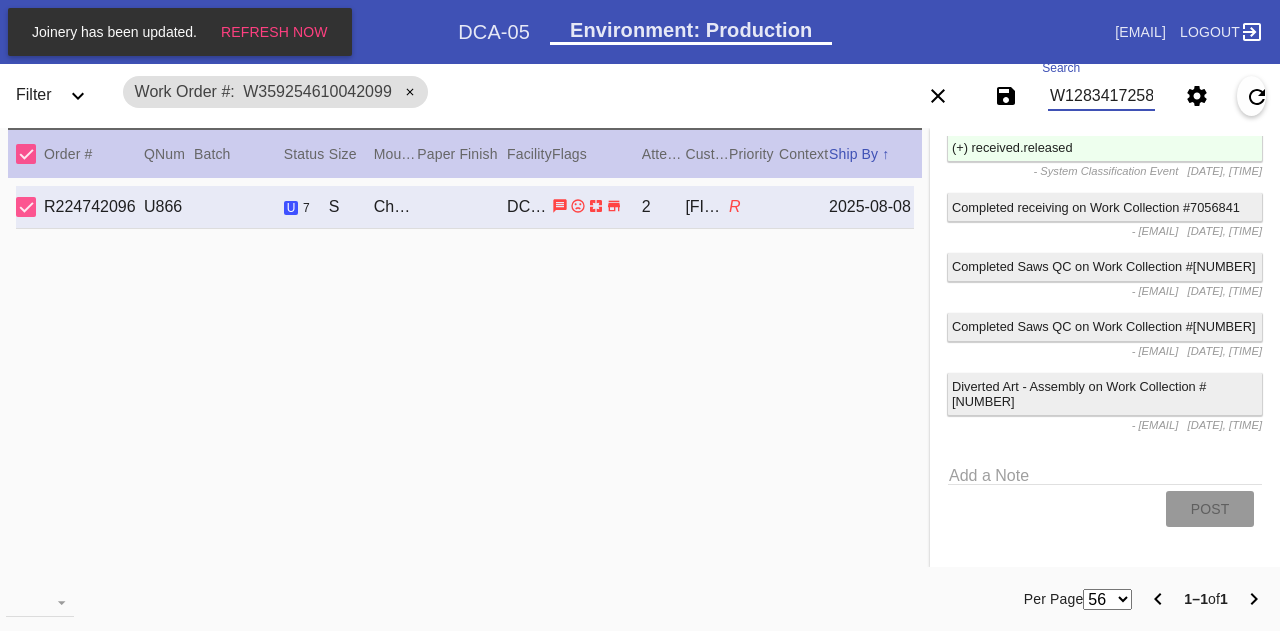 type on "W128341725889297" 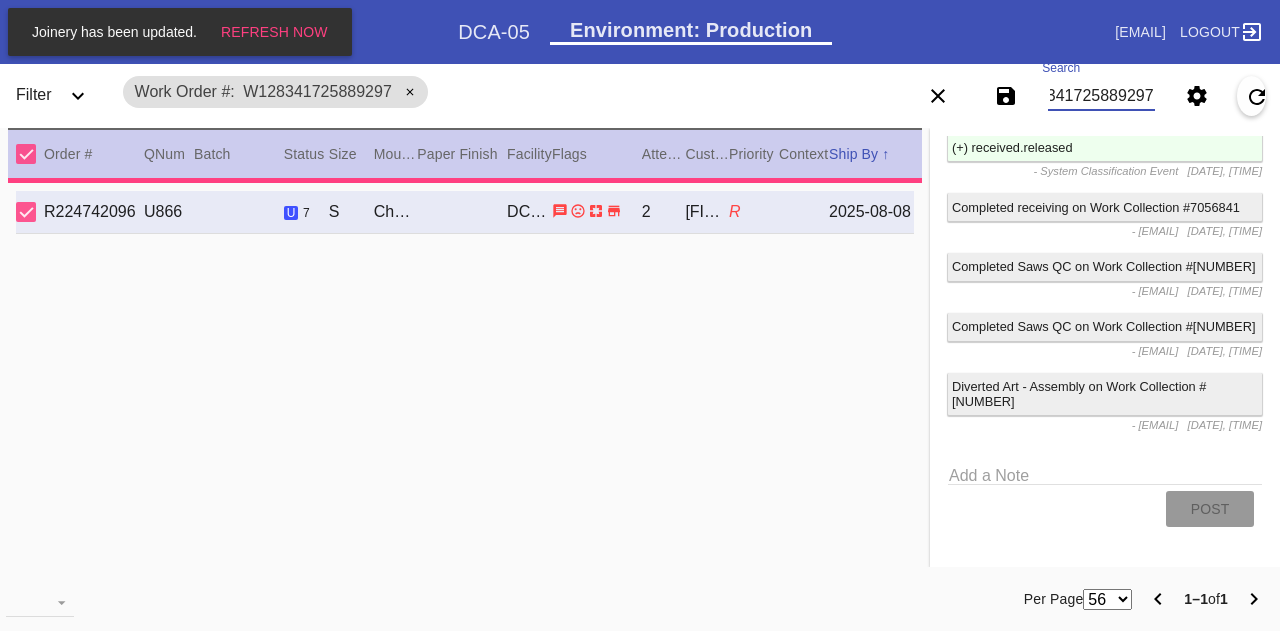 type on "1.5" 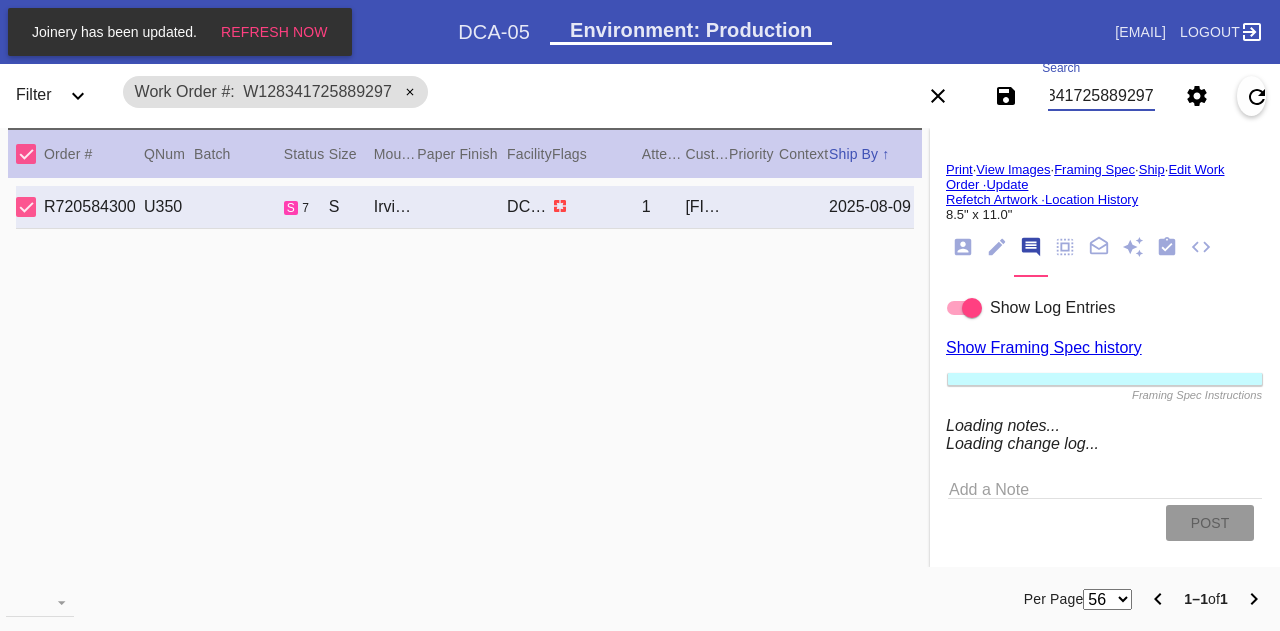 scroll, scrollTop: 3102, scrollLeft: 0, axis: vertical 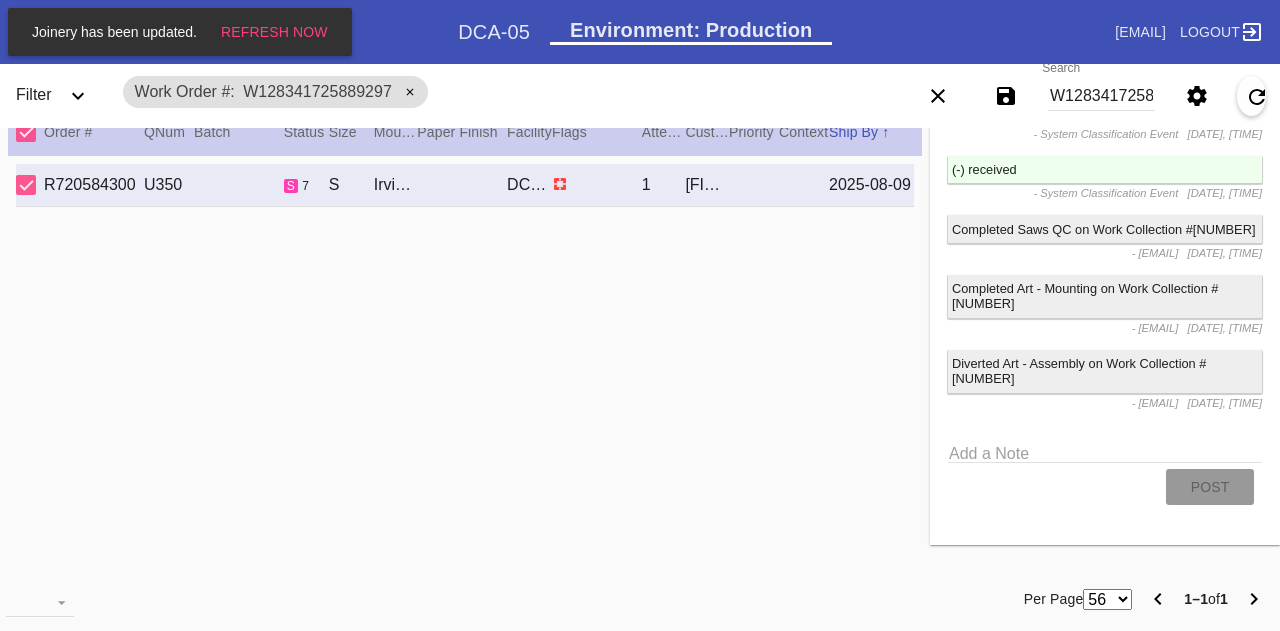 click on "W128341725889297" at bounding box center (1101, 96) 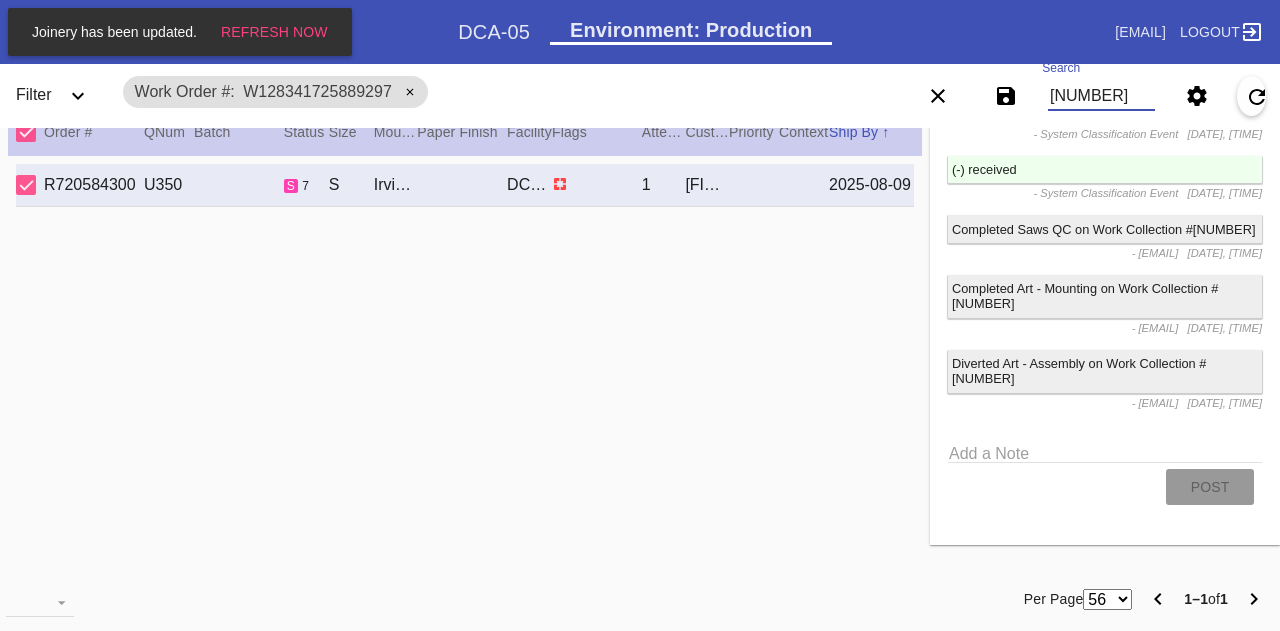 type on "R410407921" 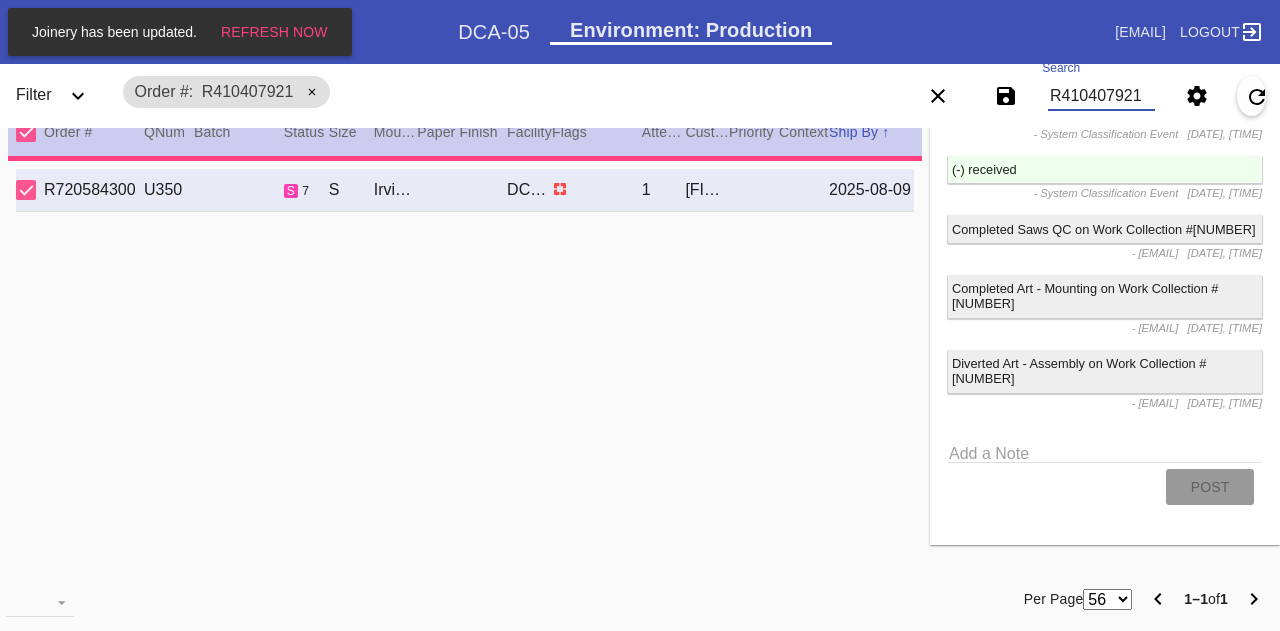 type 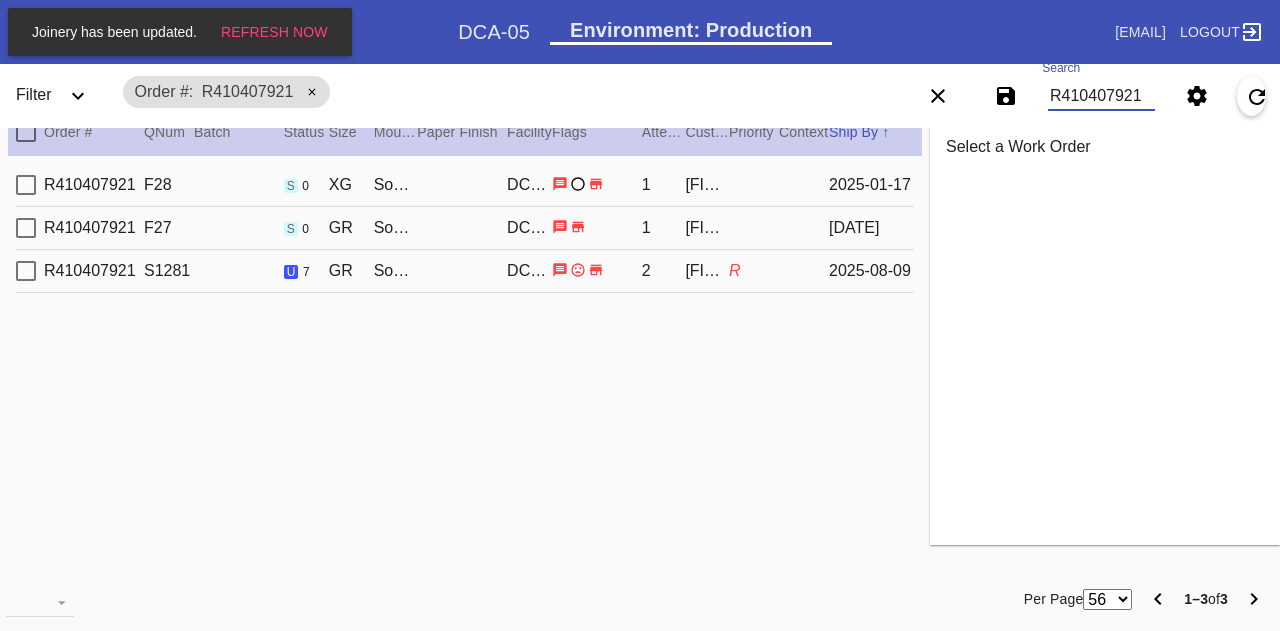type on "R410407921" 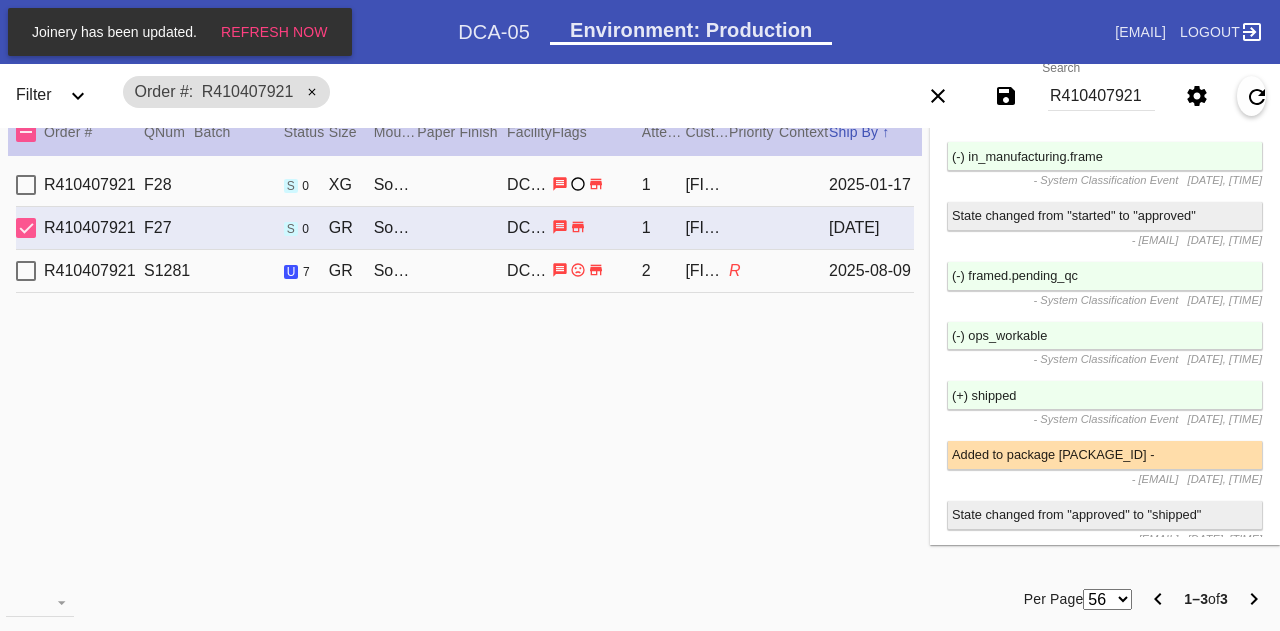 scroll, scrollTop: 6252, scrollLeft: 0, axis: vertical 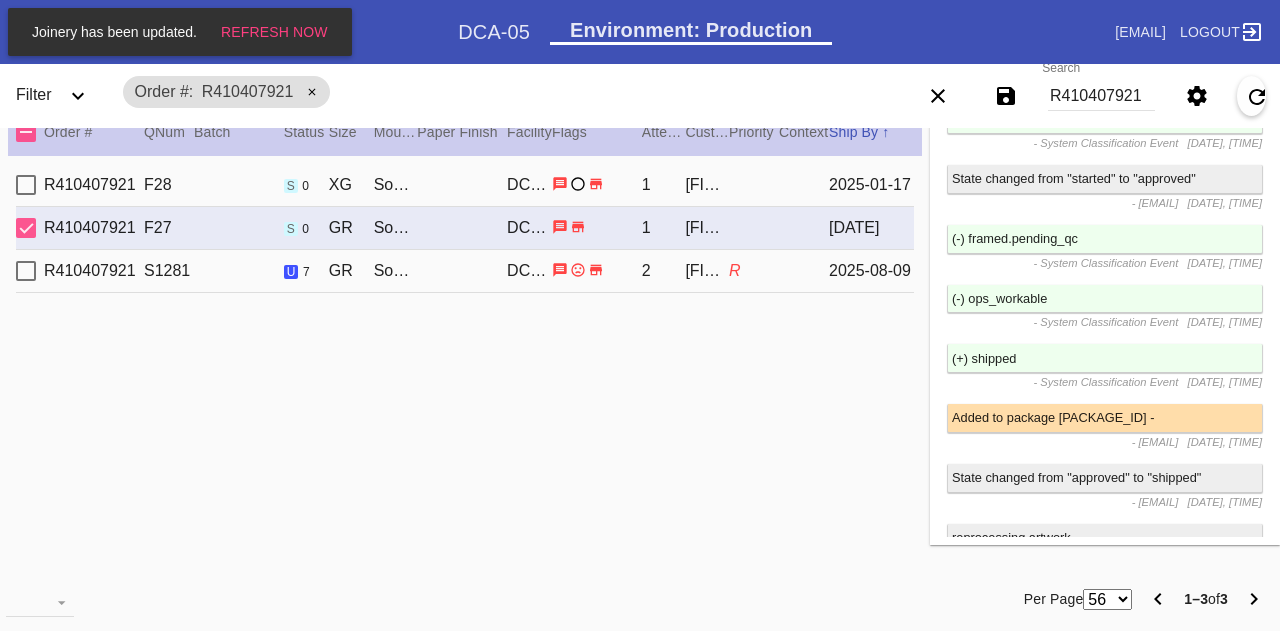 click on "R410407921" at bounding box center (1101, 96) 